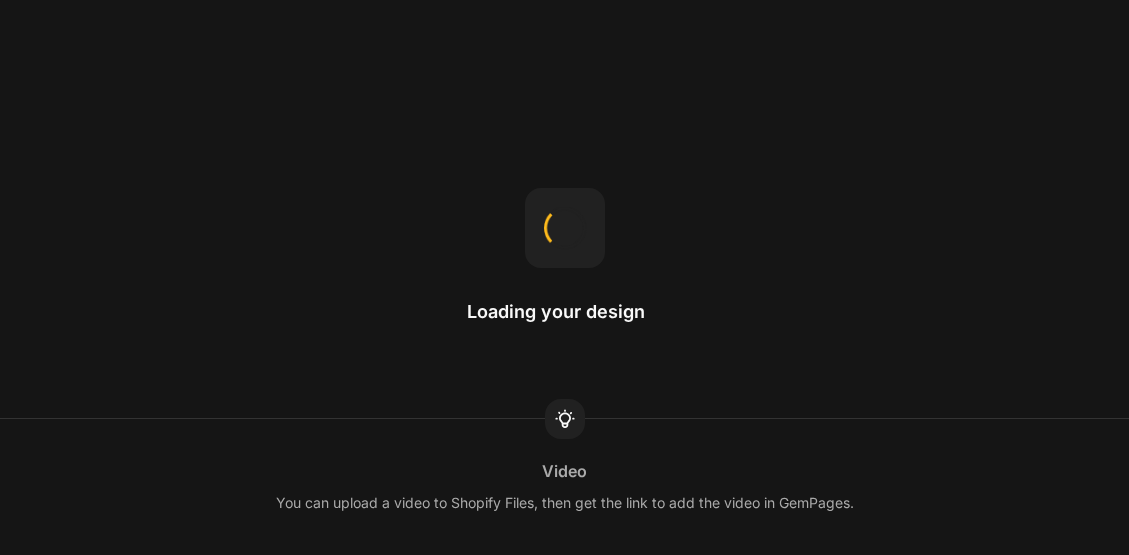 scroll, scrollTop: 0, scrollLeft: 0, axis: both 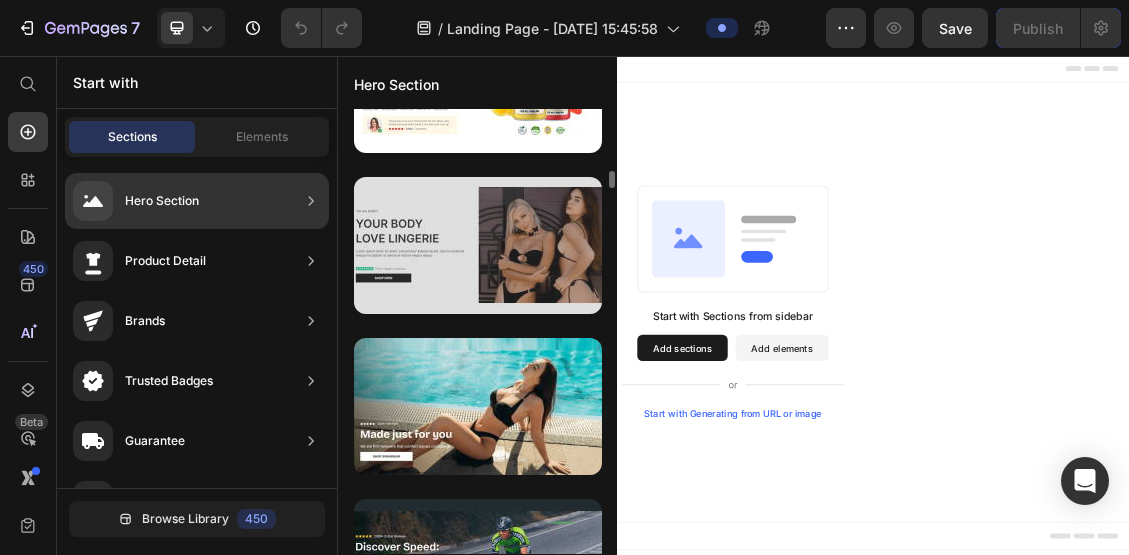 click at bounding box center (478, 245) 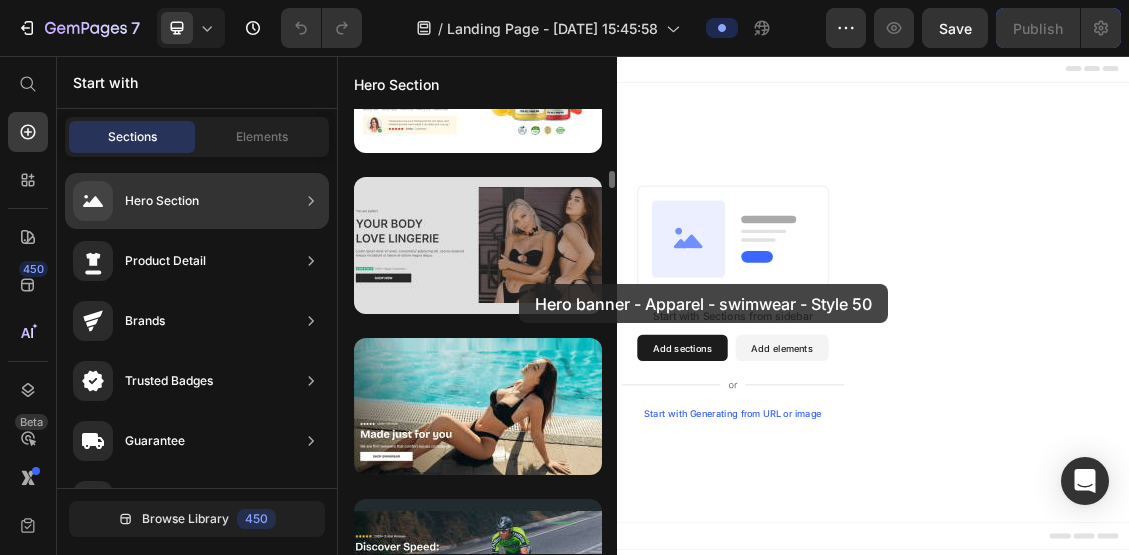 click at bounding box center (478, 245) 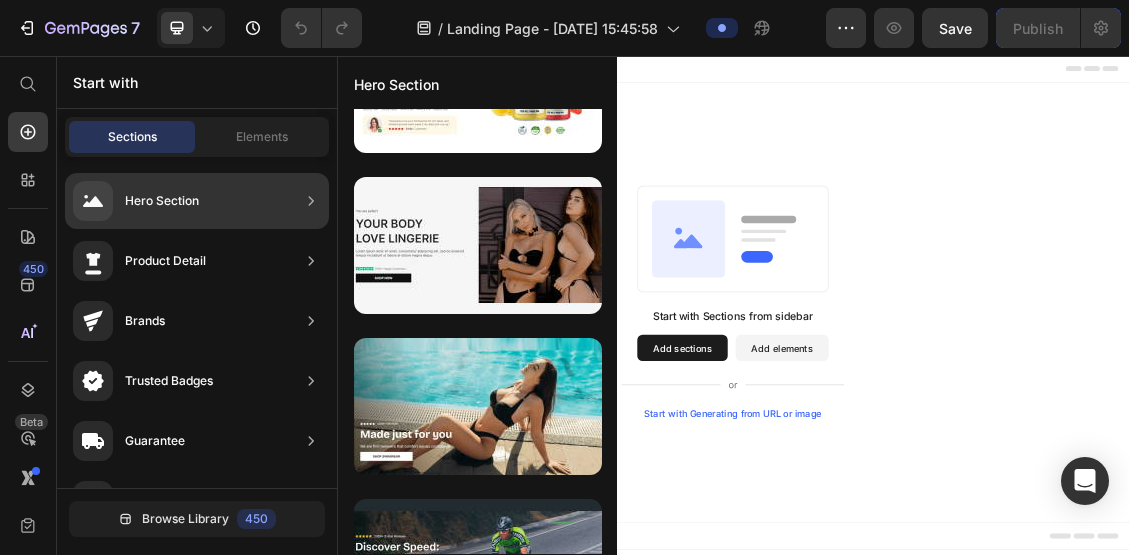 drag, startPoint x: 856, startPoint y: 340, endPoint x: 1102, endPoint y: 321, distance: 246.73265 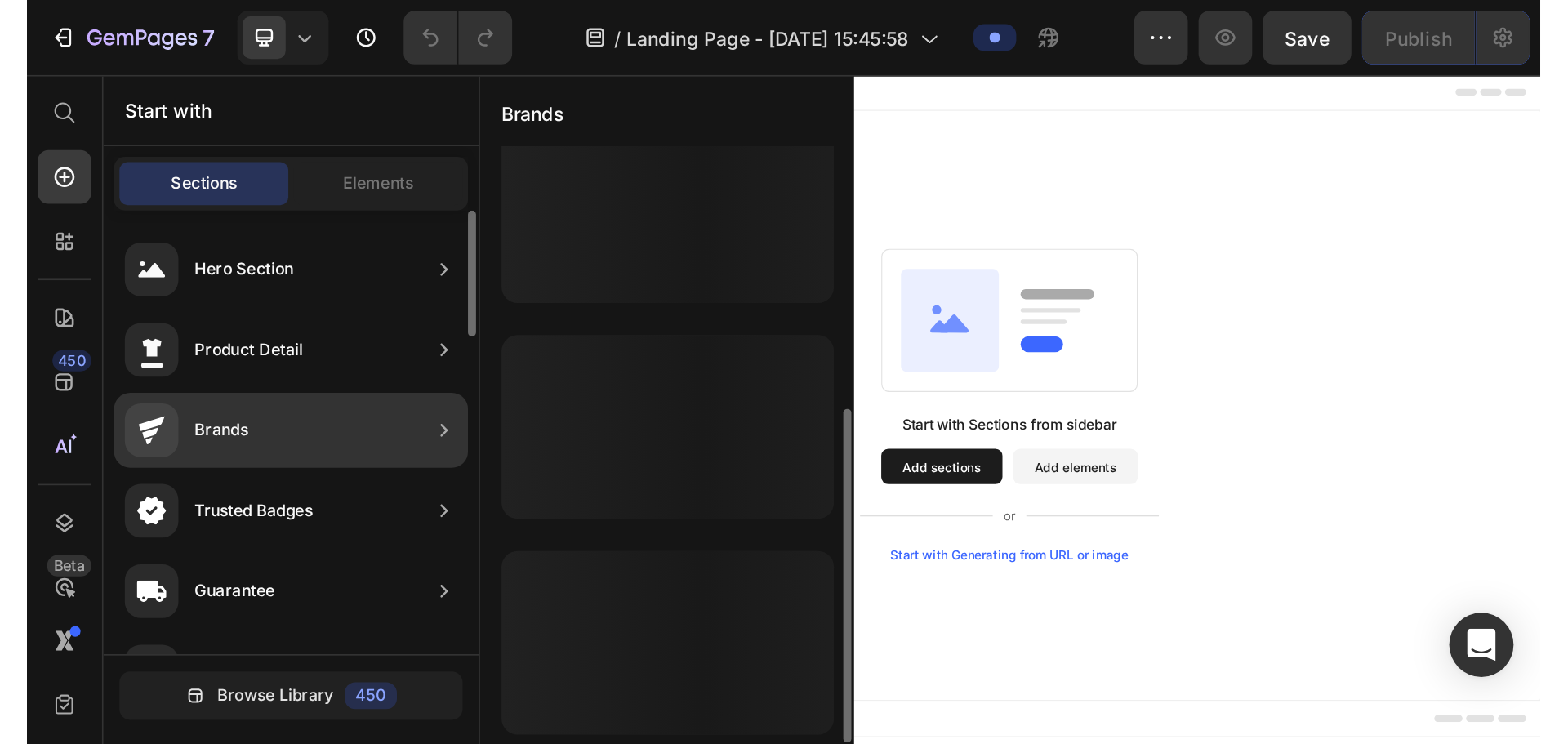 scroll, scrollTop: 284, scrollLeft: 0, axis: vertical 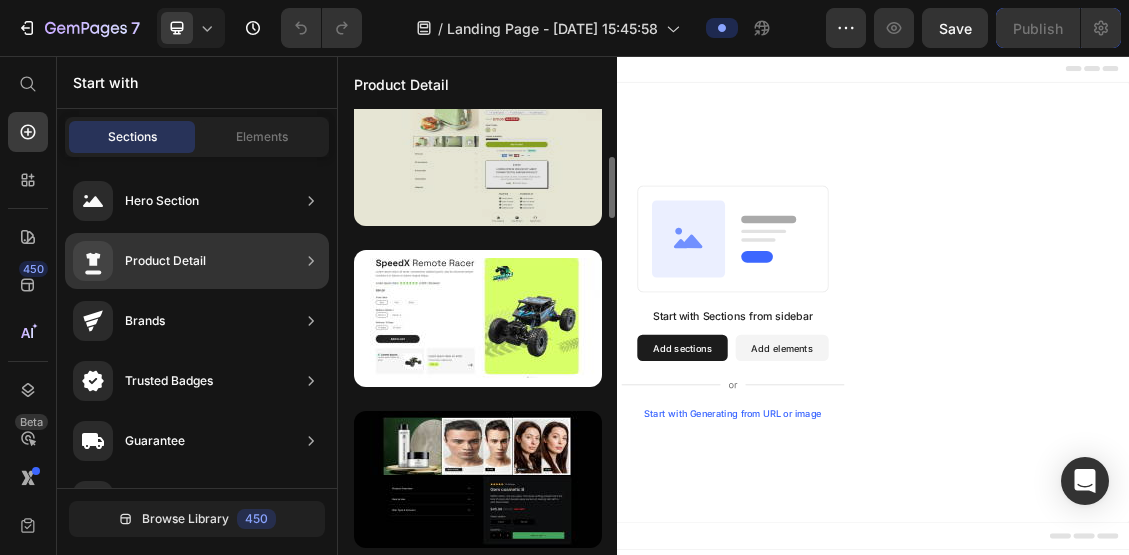 click at bounding box center (478, 157) 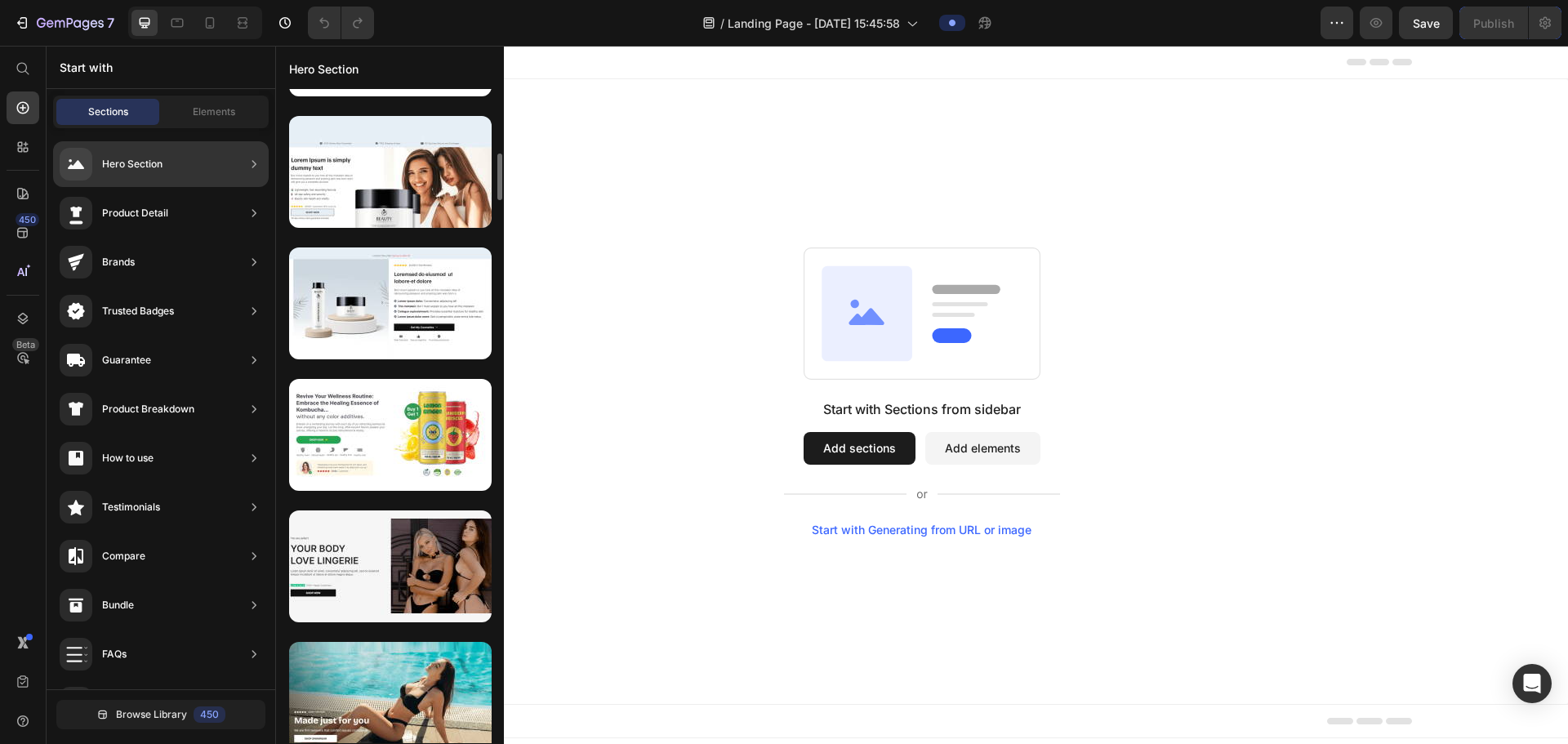 scroll, scrollTop: 1143, scrollLeft: 0, axis: vertical 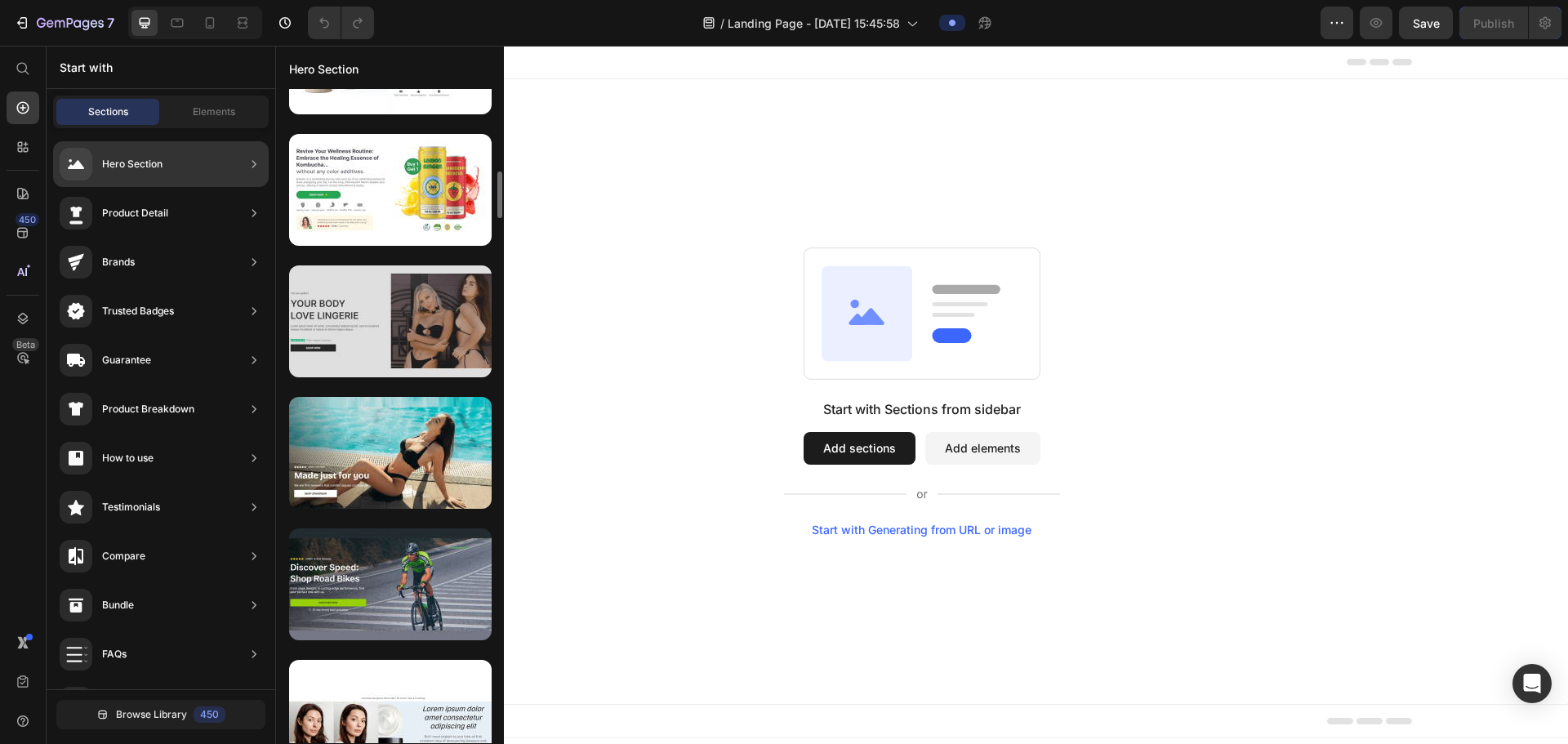 click at bounding box center [390, 321] 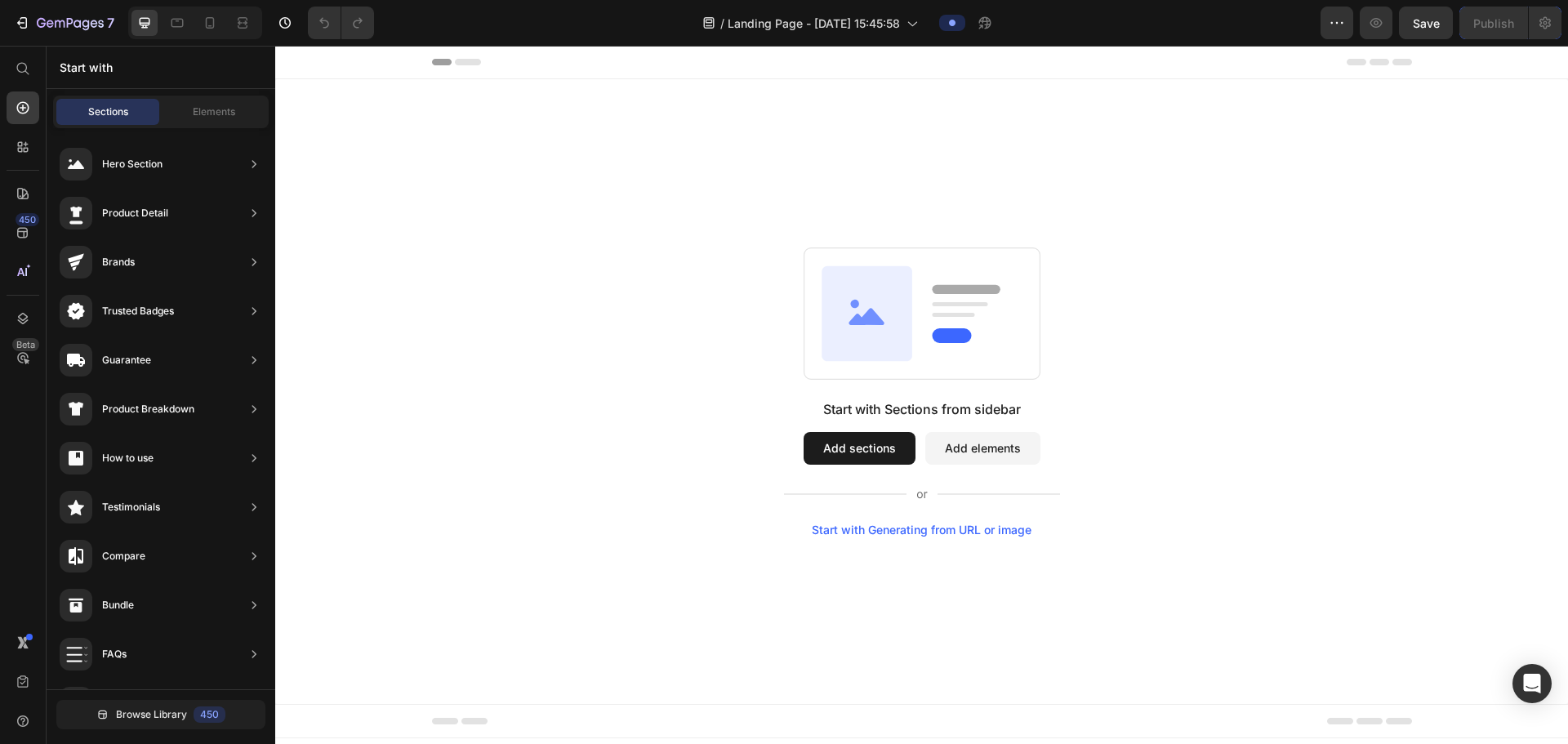 click on "Add sections" at bounding box center (859, 448) 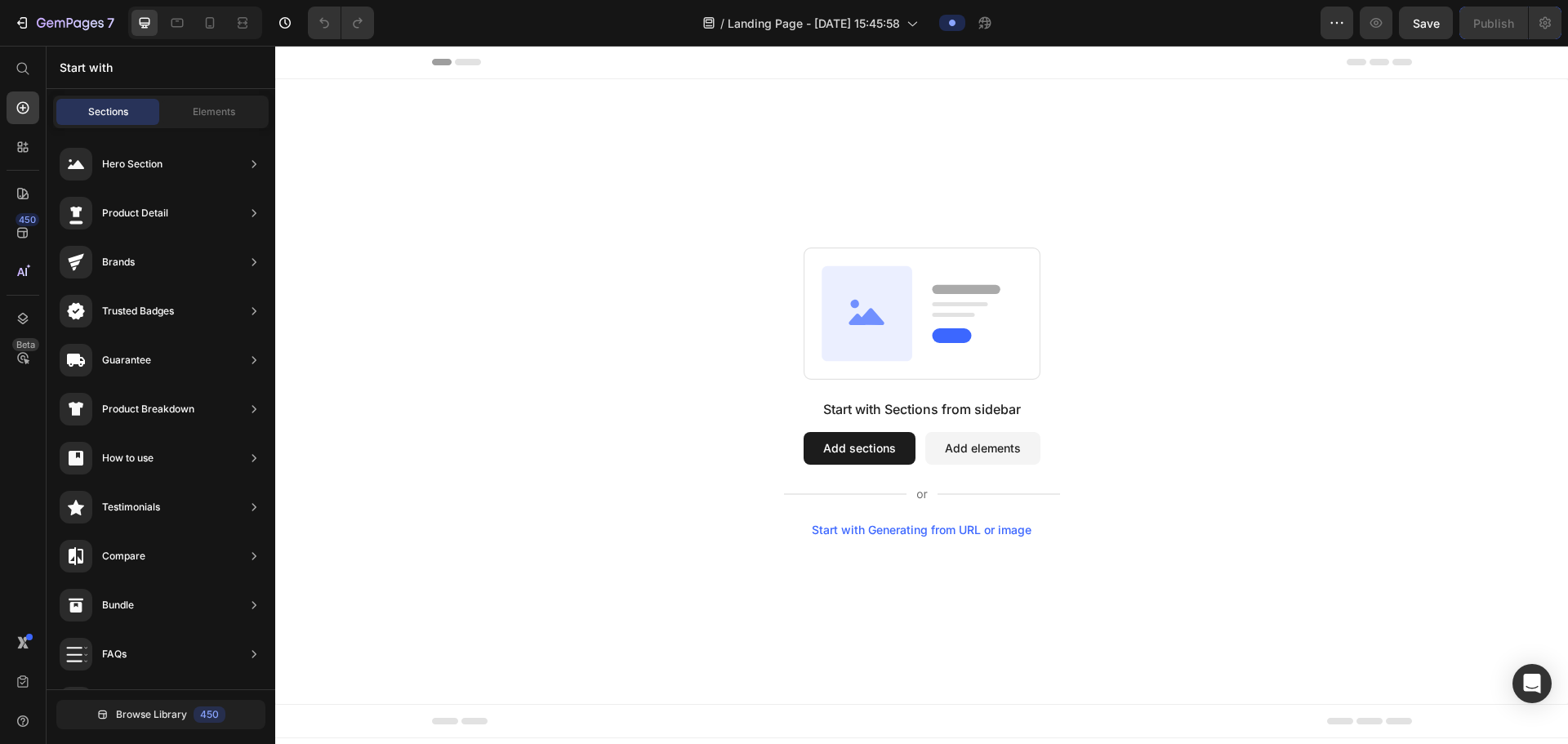 click on "Add sections" at bounding box center [859, 448] 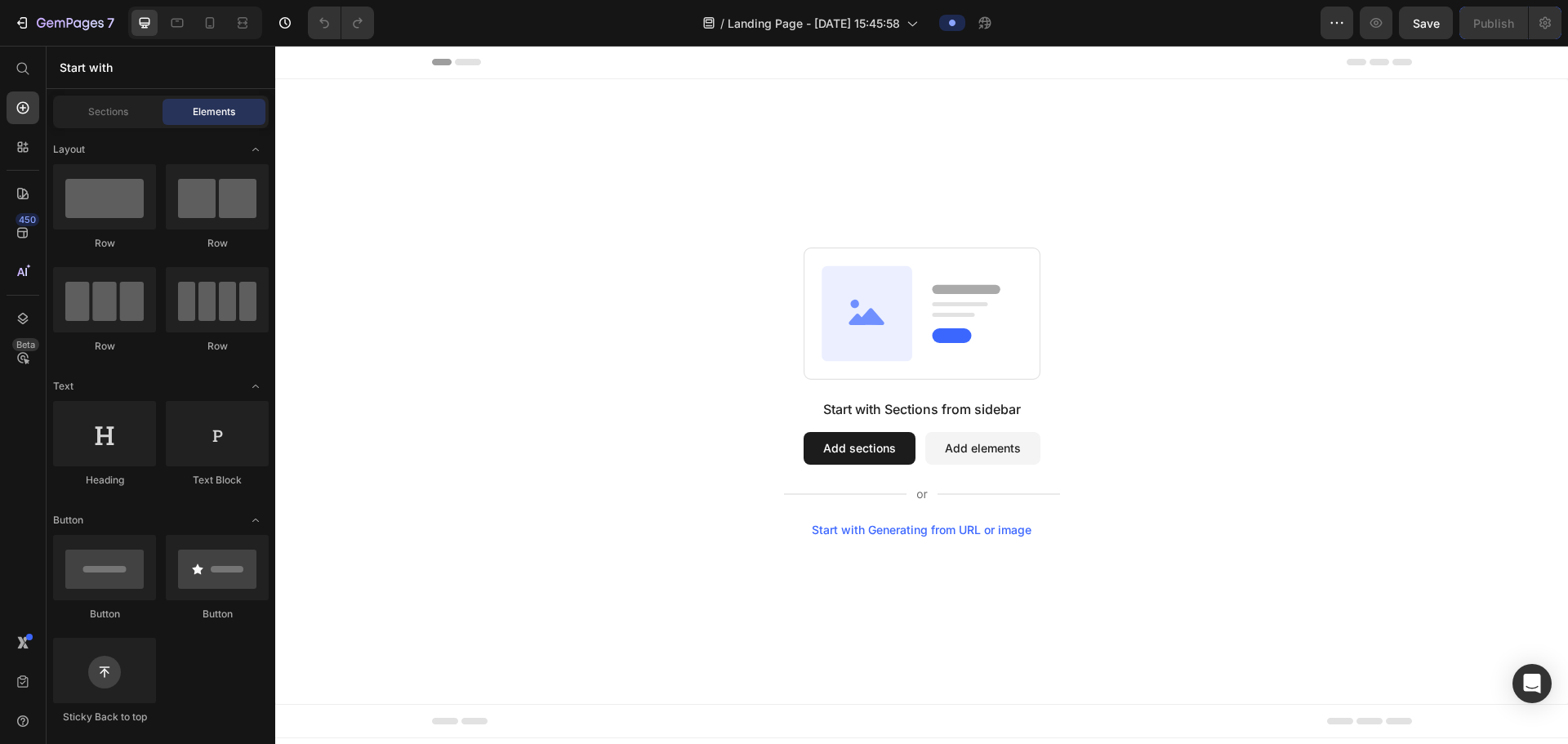 click on "Add sections" at bounding box center (859, 448) 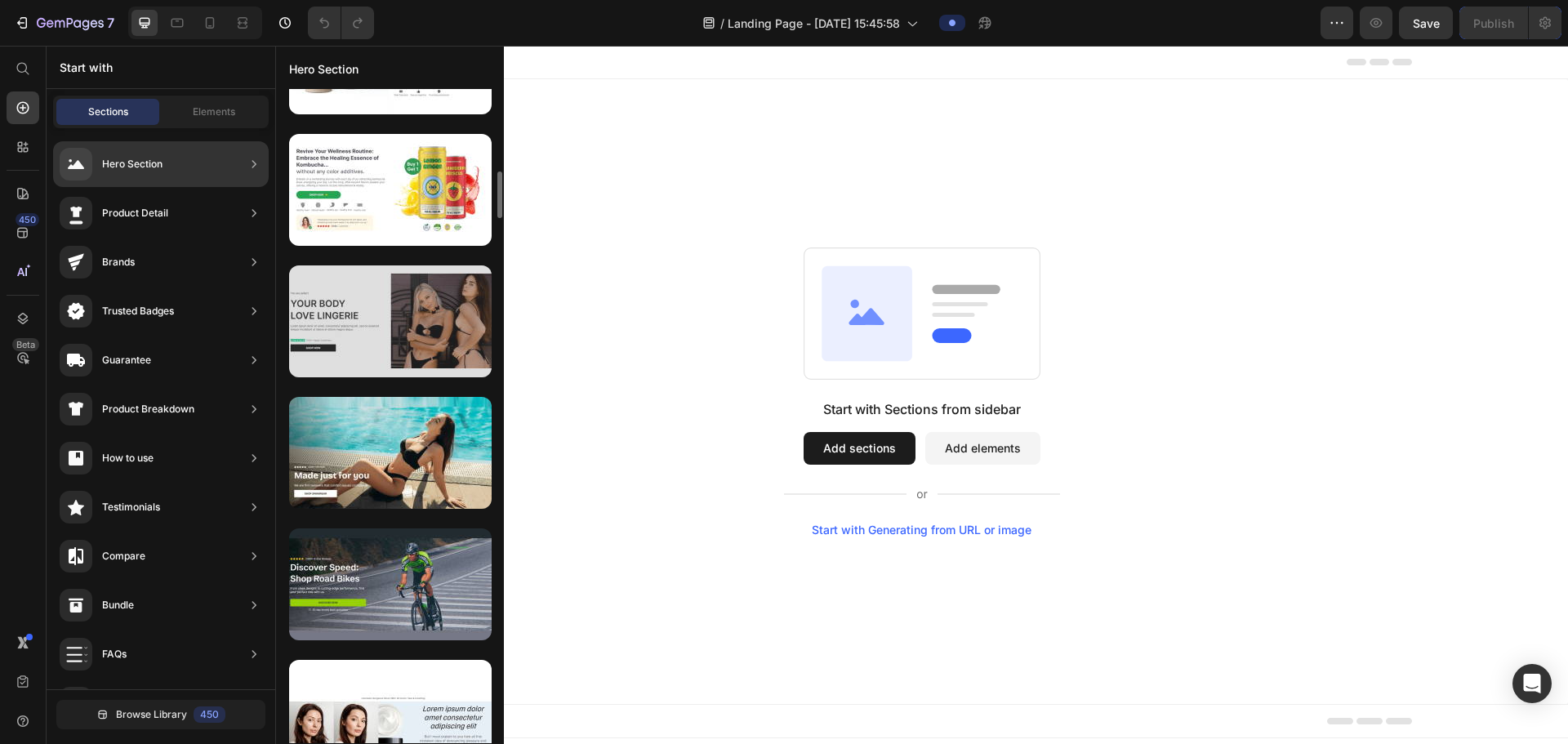 click at bounding box center [390, 321] 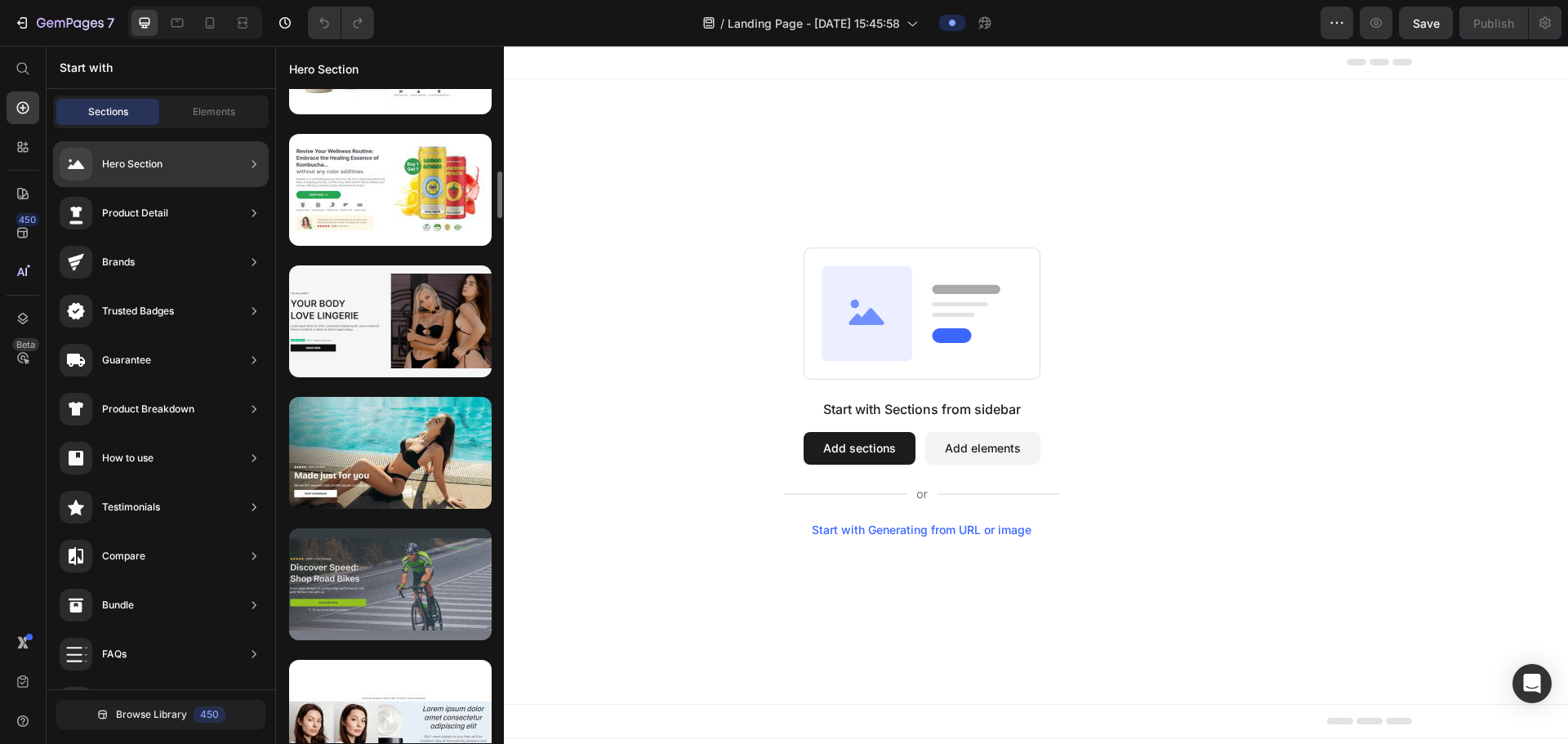 click at bounding box center (390, 584) 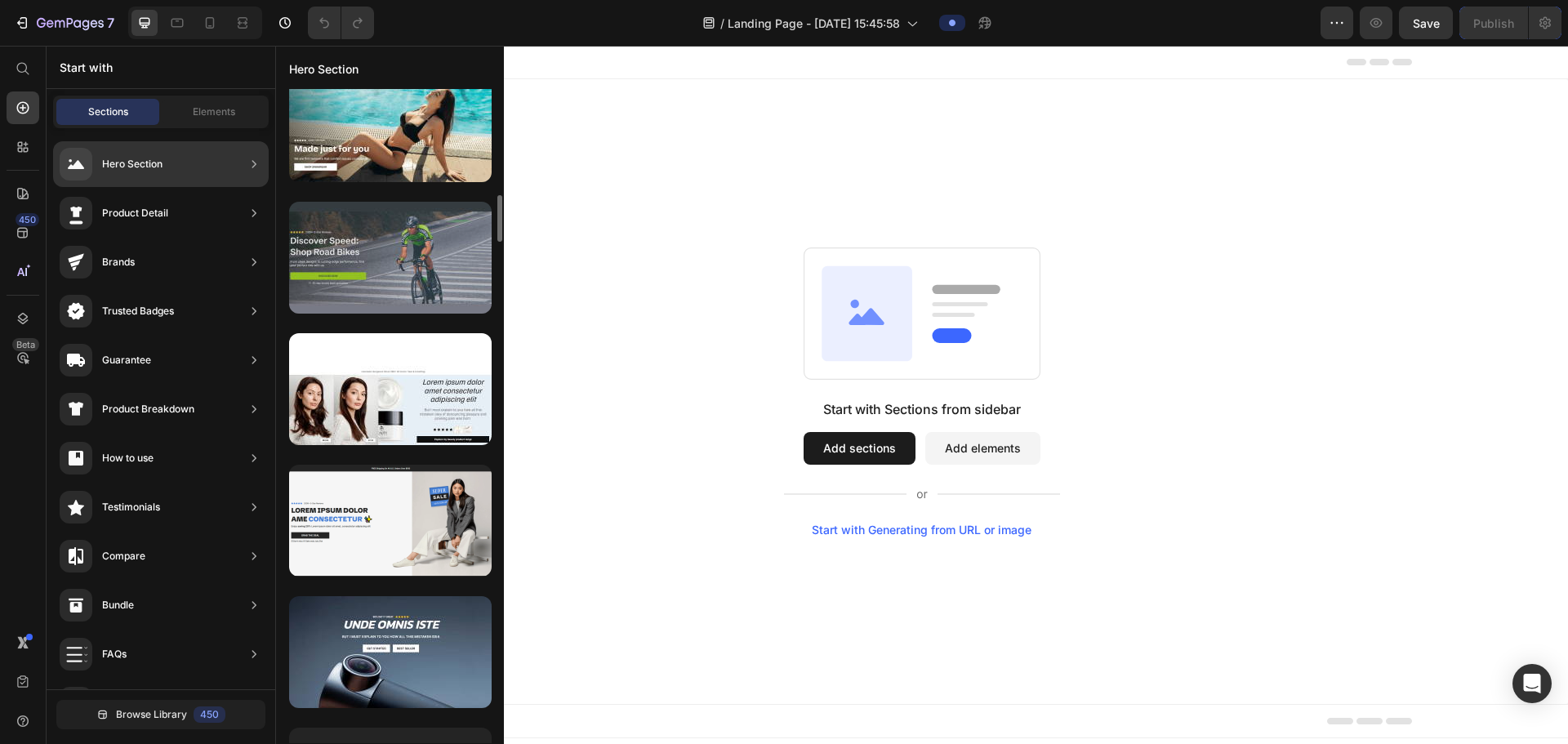 click at bounding box center (390, 257) 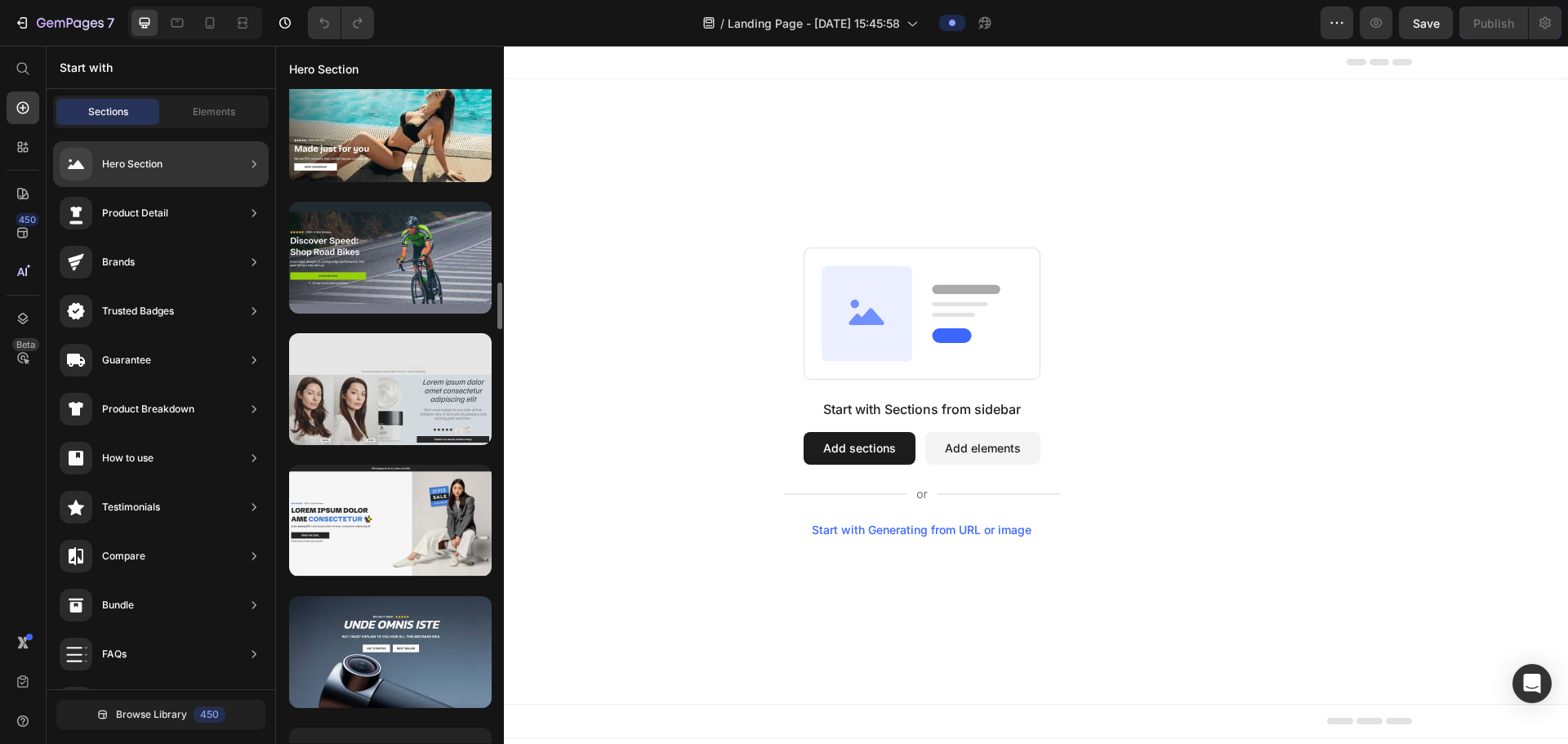 scroll, scrollTop: 1552, scrollLeft: 0, axis: vertical 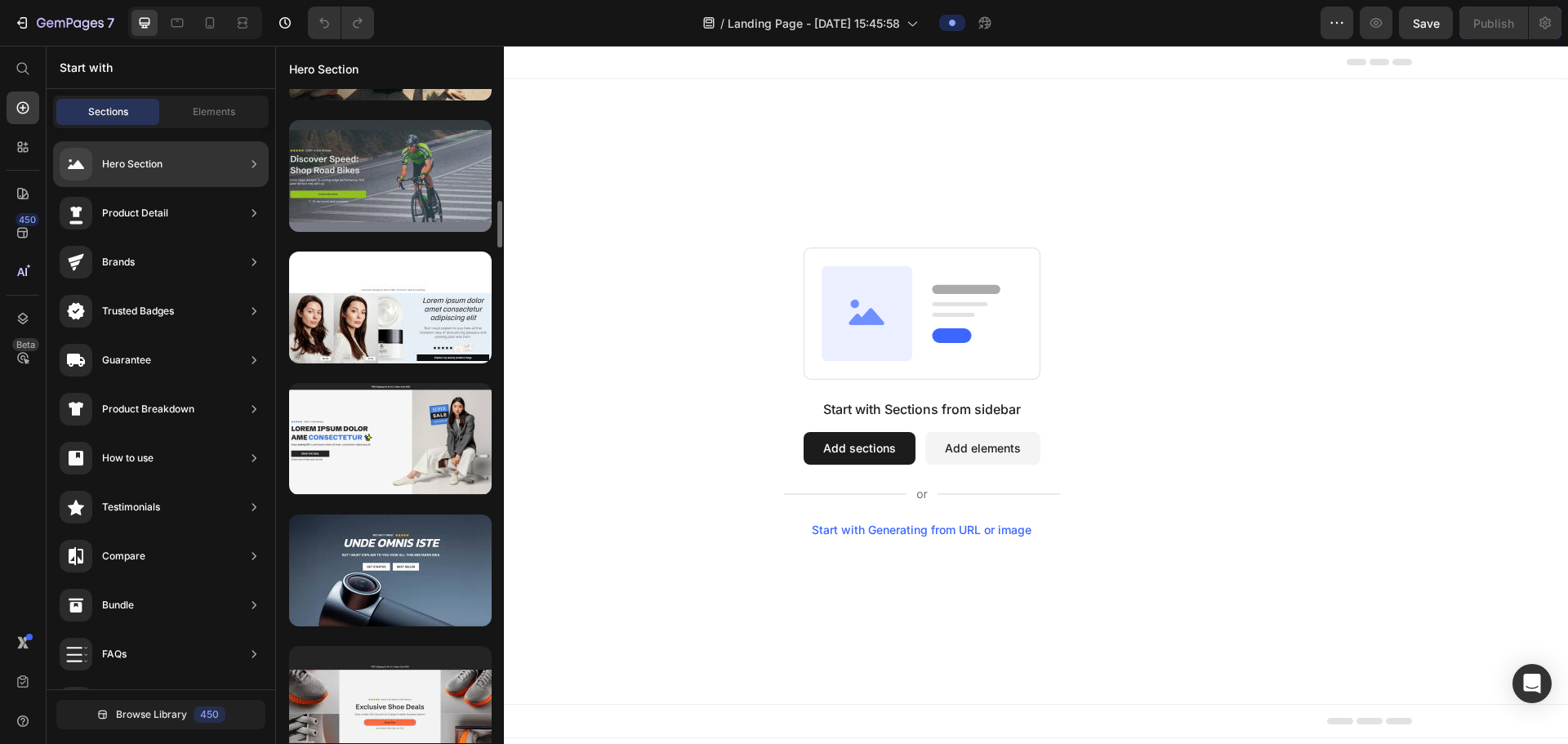 click at bounding box center (390, 176) 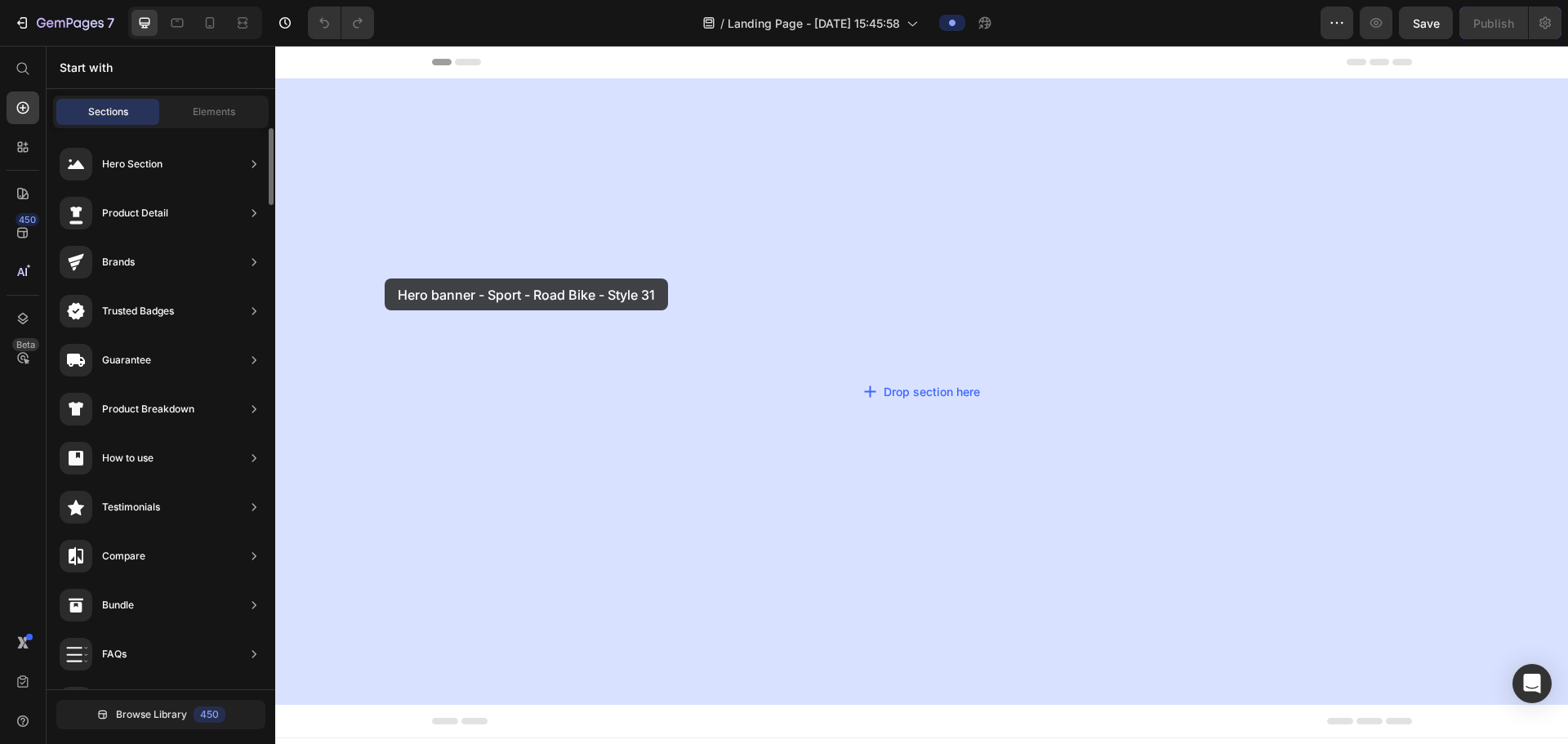 scroll, scrollTop: 0, scrollLeft: 0, axis: both 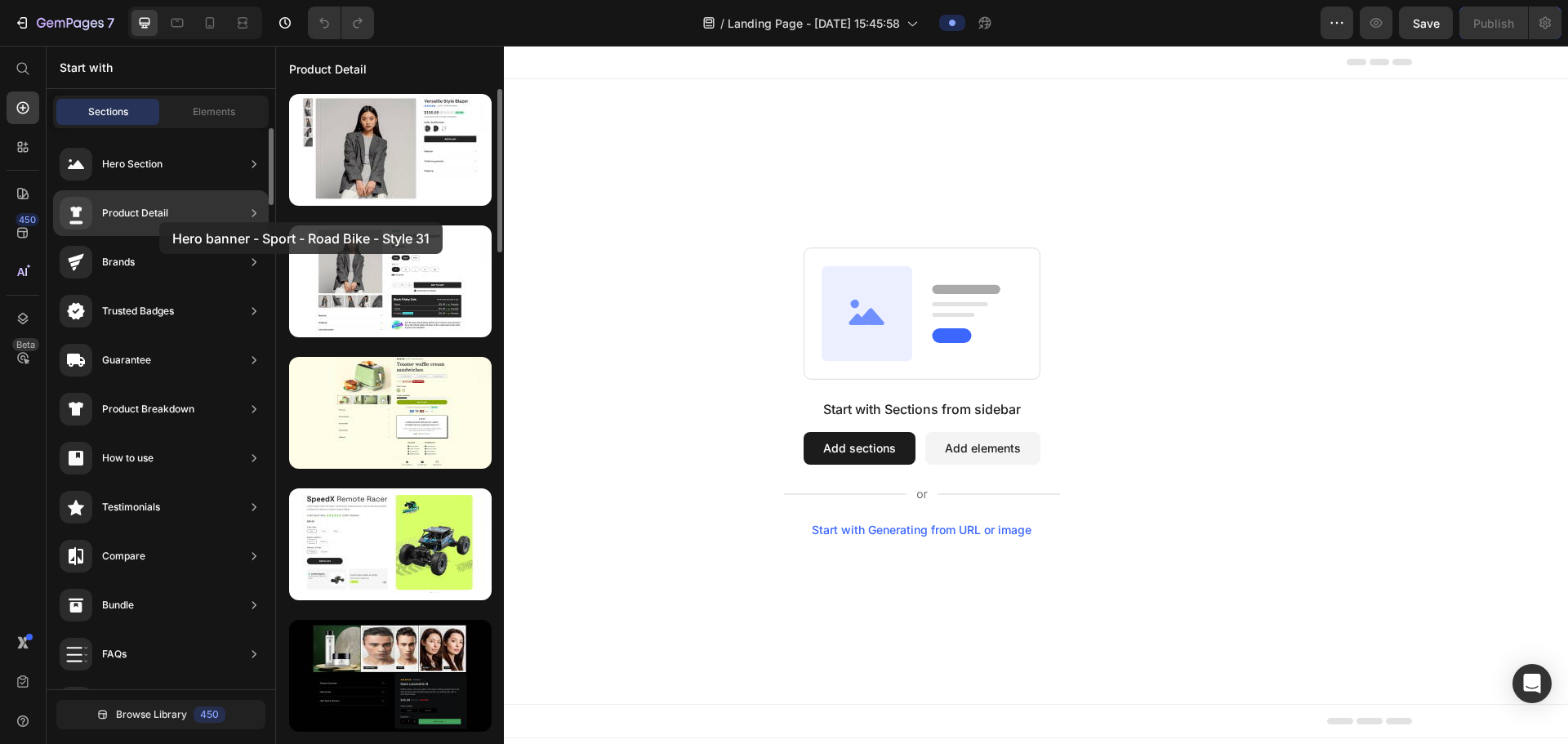 drag, startPoint x: 392, startPoint y: 185, endPoint x: 154, endPoint y: 209, distance: 239.207 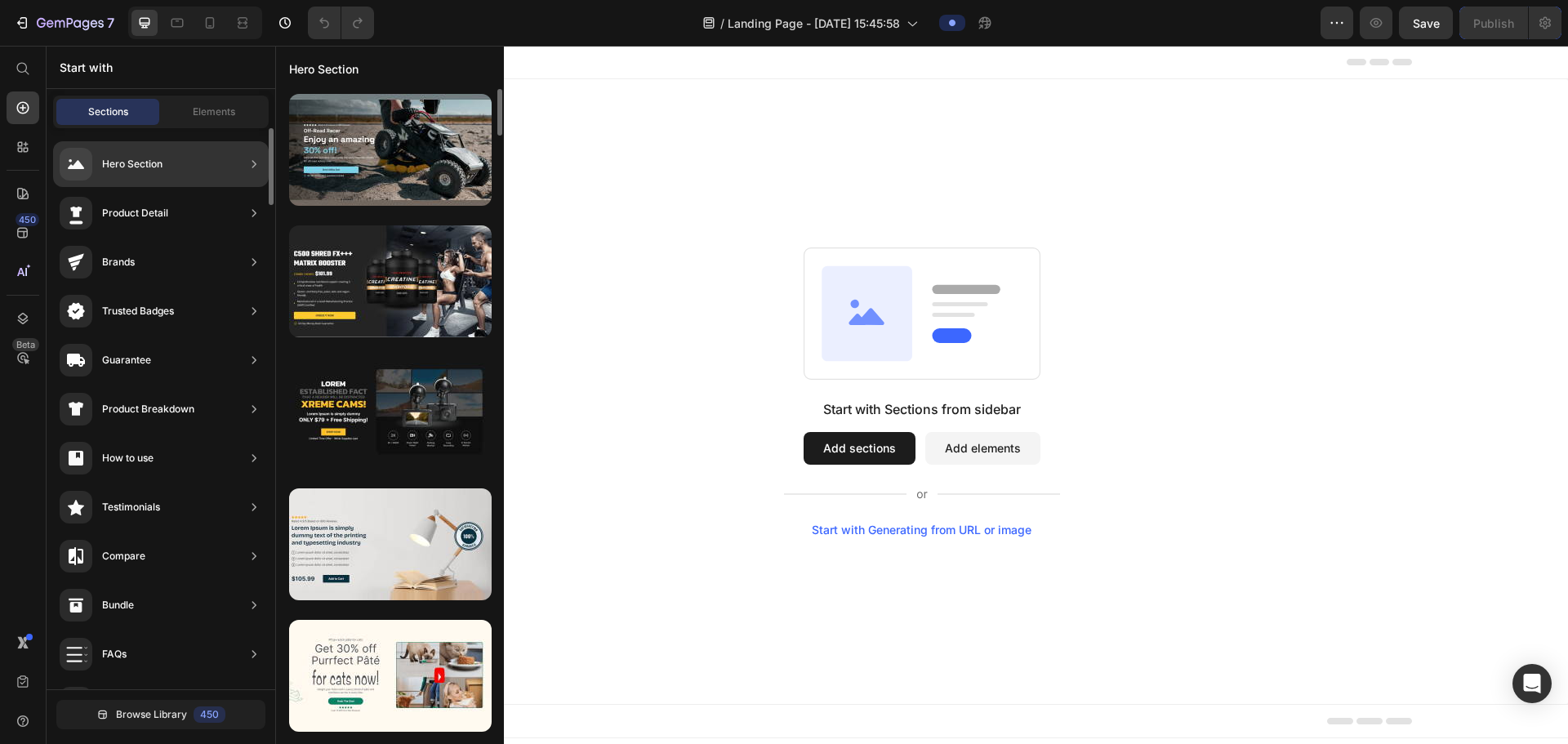 click on "Hero Section" at bounding box center (111, 164) 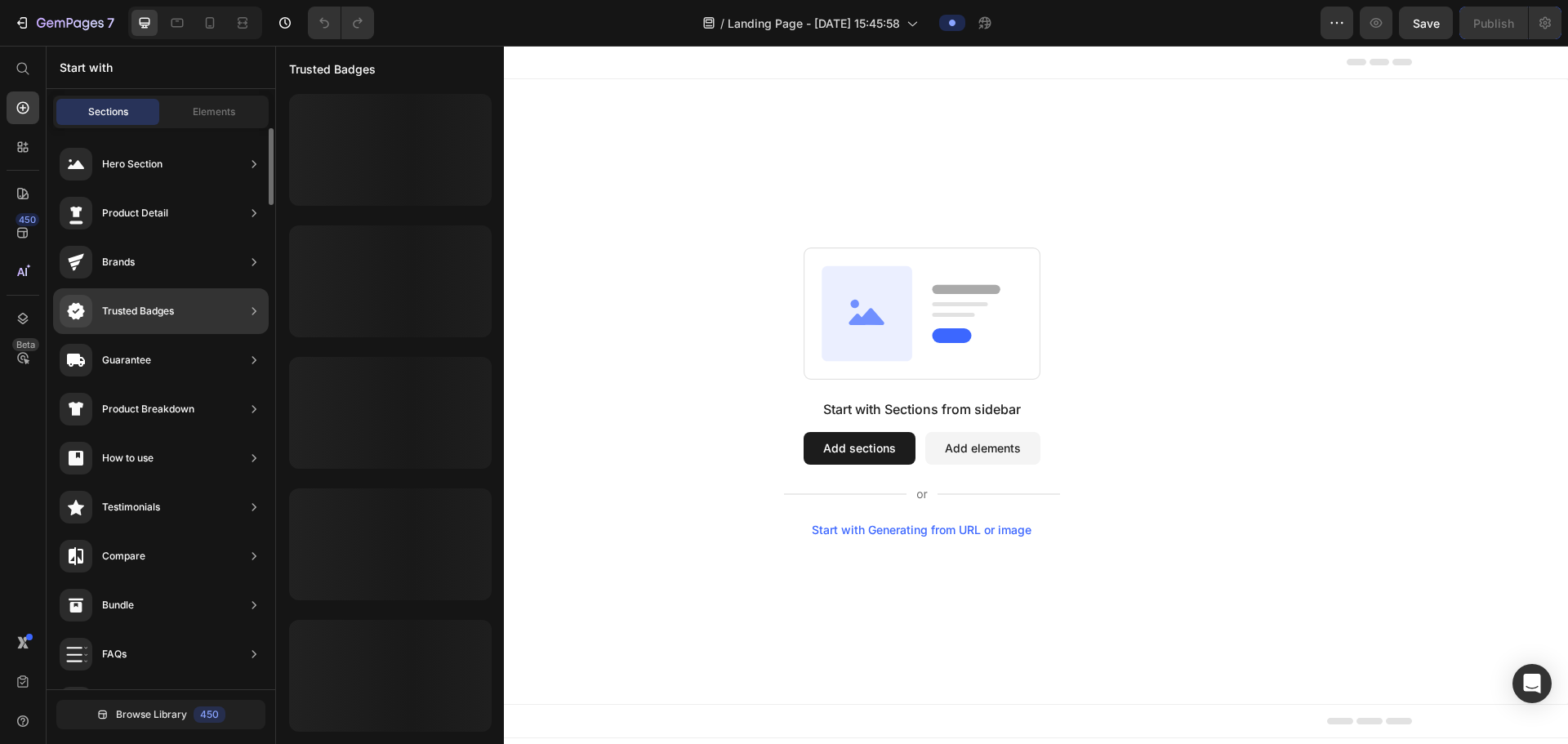 scroll, scrollTop: 0, scrollLeft: 0, axis: both 